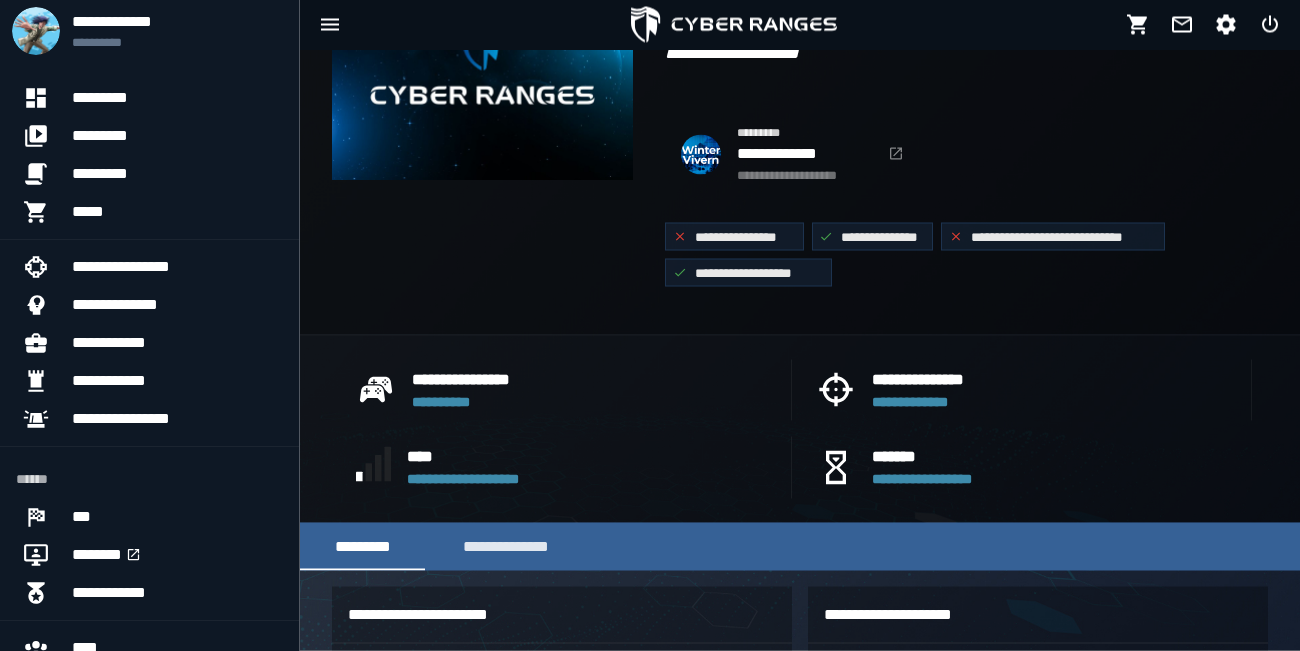 scroll, scrollTop: 141, scrollLeft: 0, axis: vertical 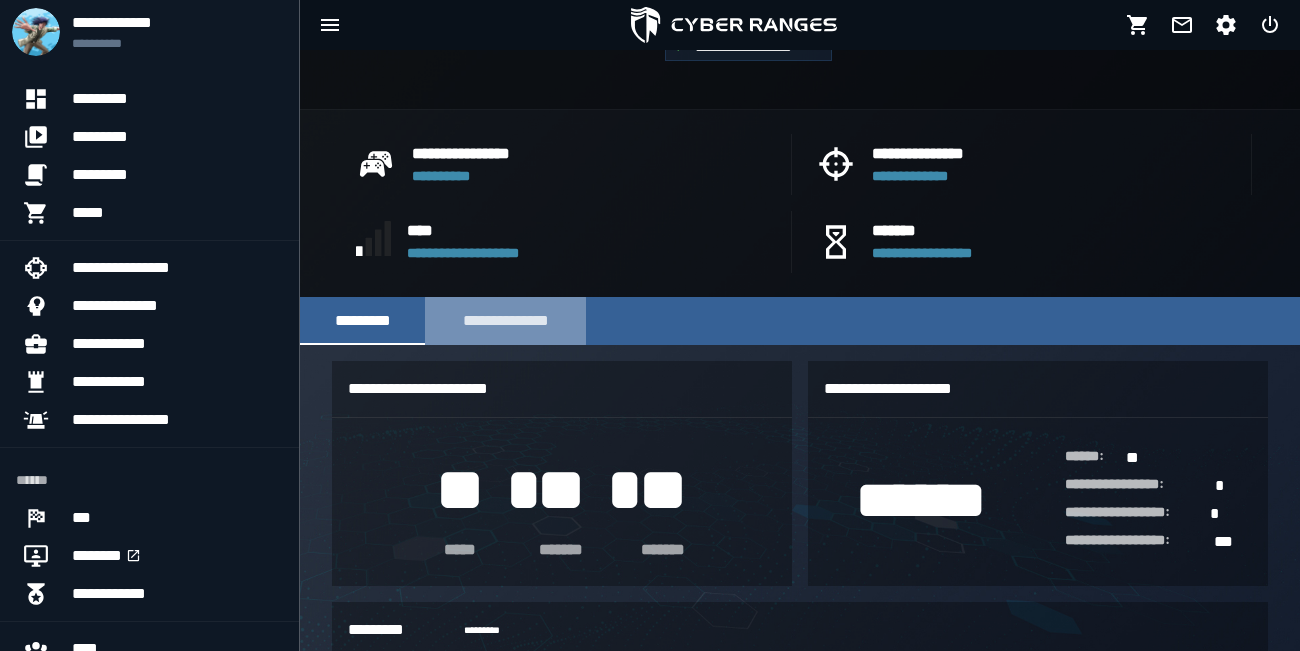 click on "**********" at bounding box center [505, 321] 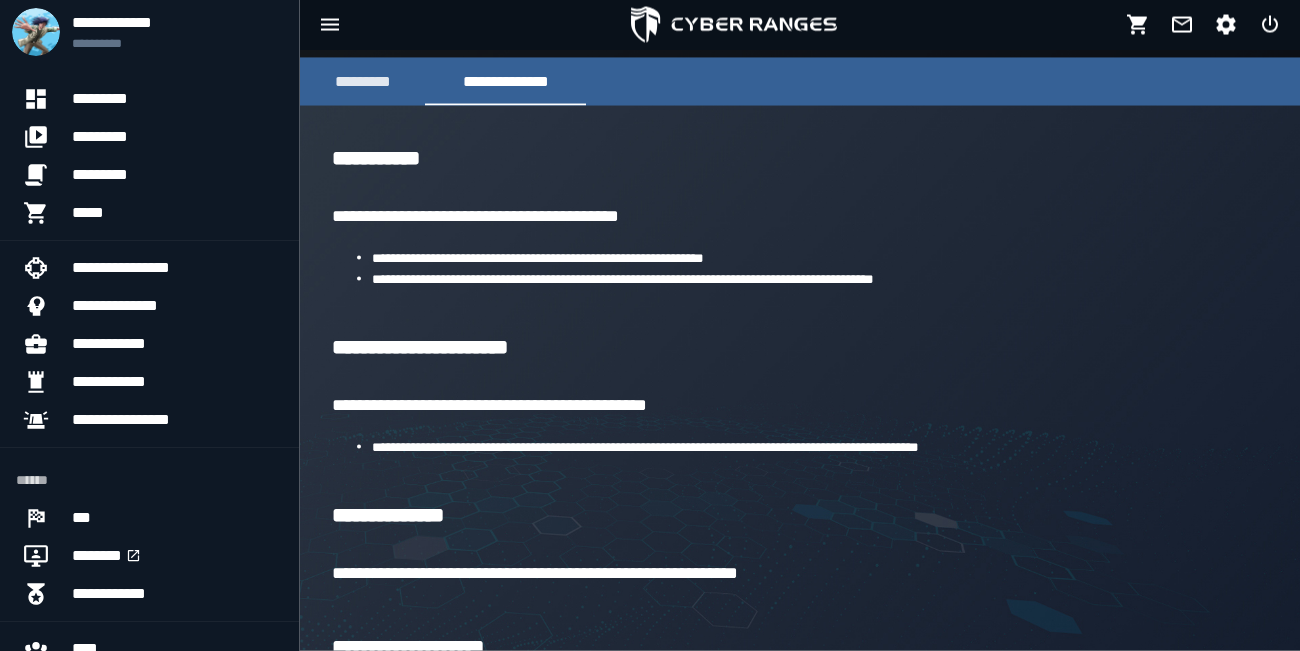 scroll, scrollTop: 621, scrollLeft: 0, axis: vertical 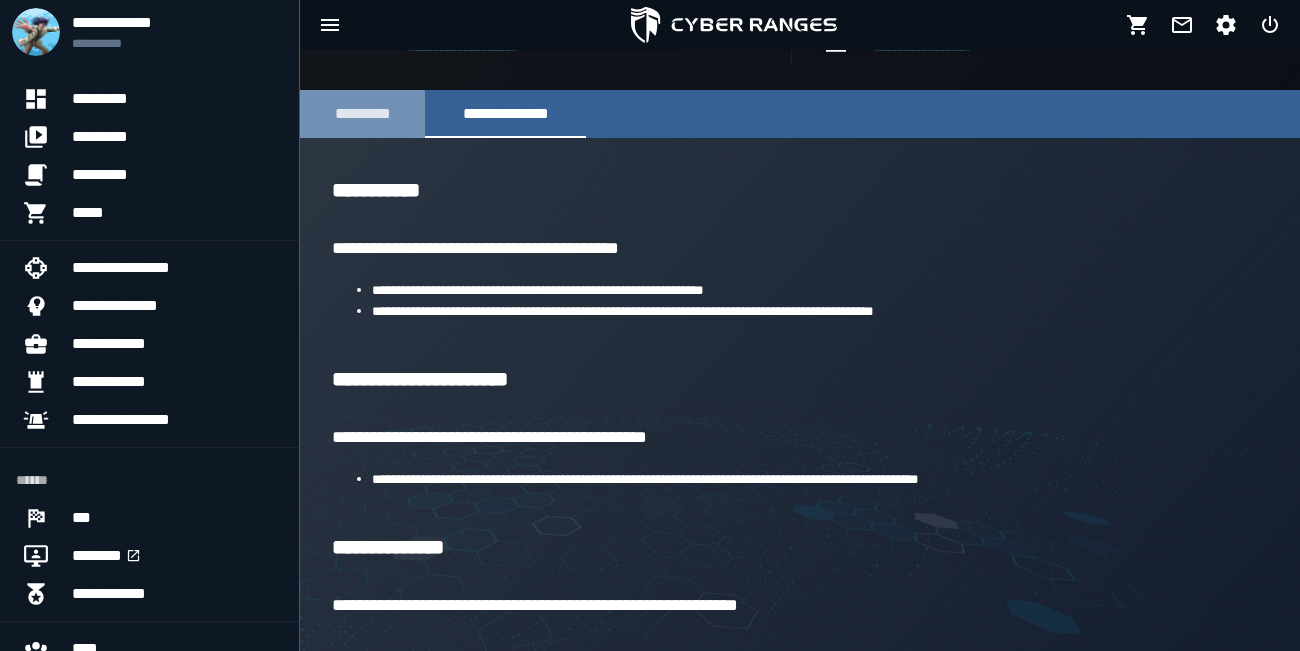 click on "*********" at bounding box center [362, 114] 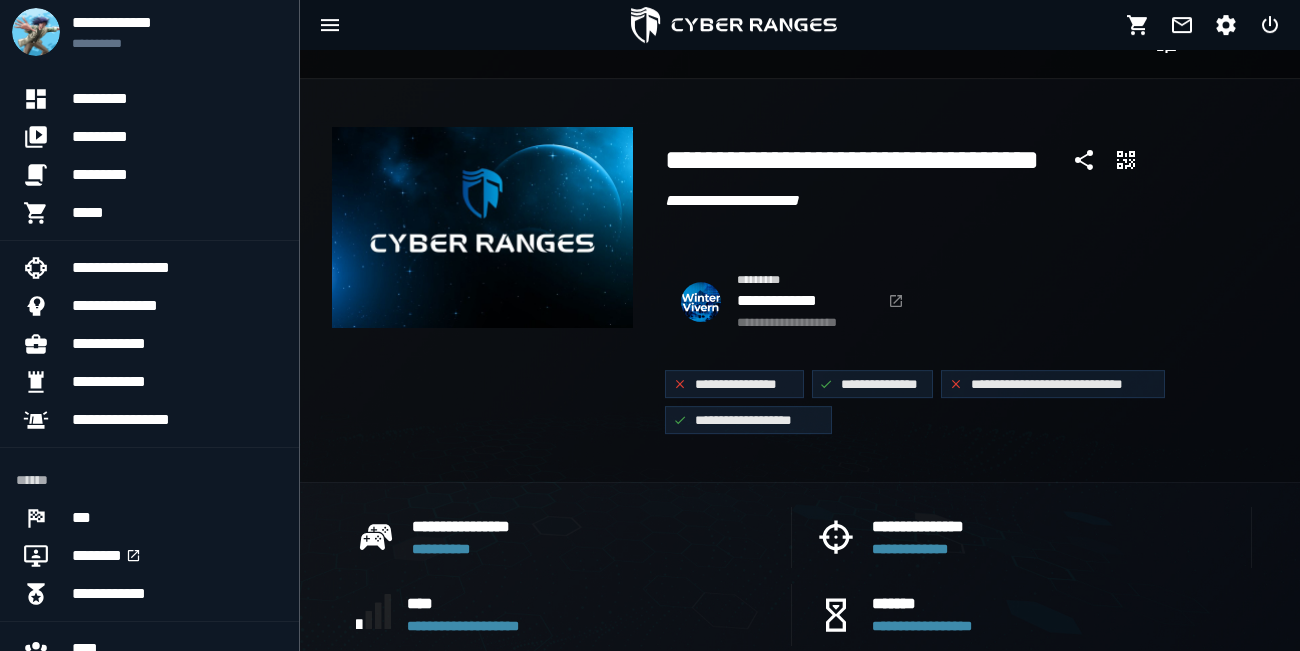 scroll, scrollTop: 0, scrollLeft: 0, axis: both 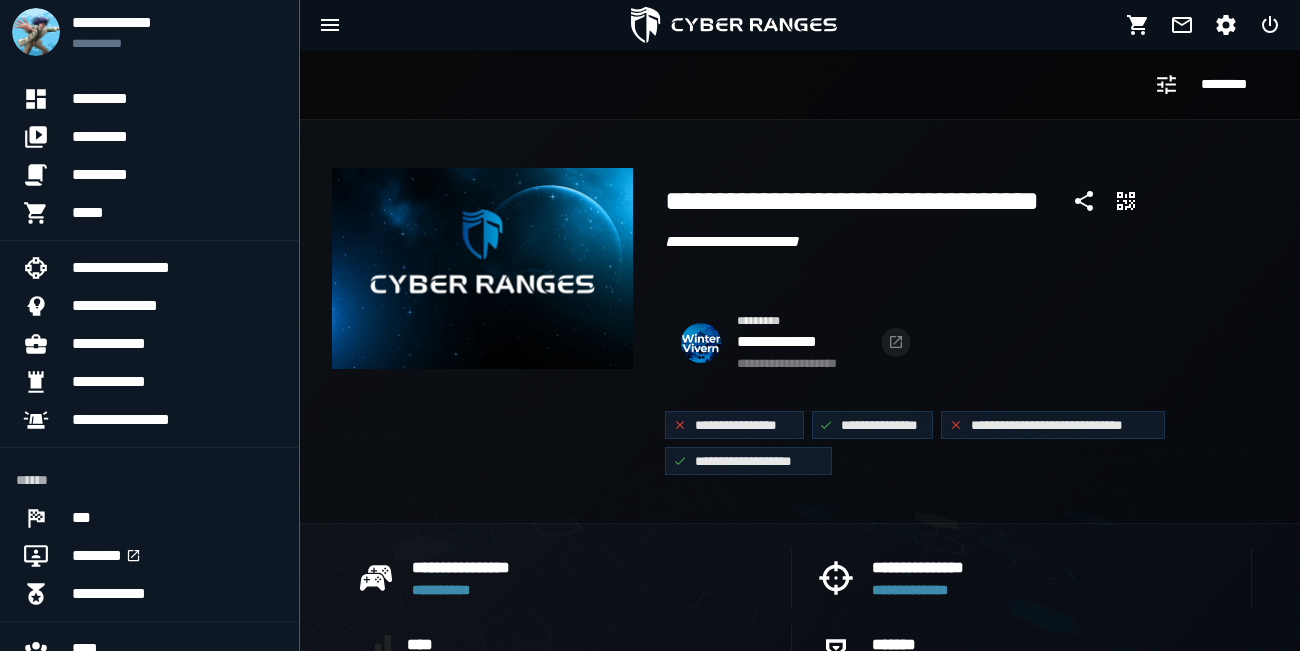 click 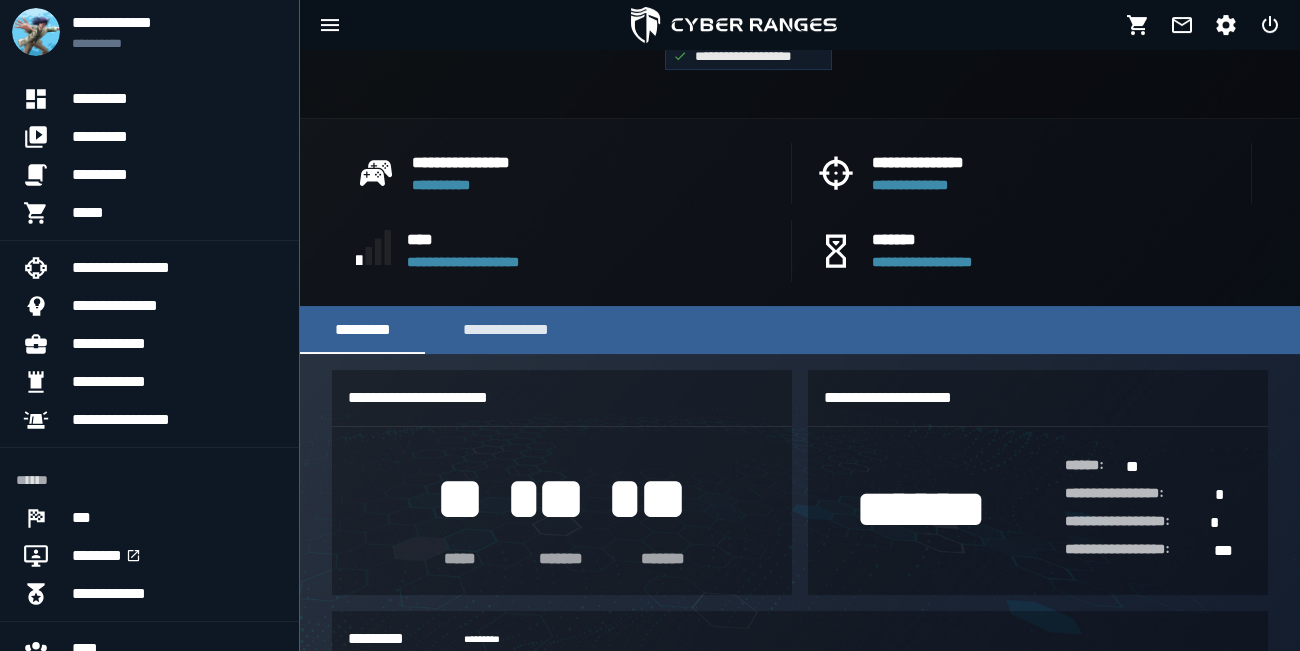 scroll, scrollTop: 414, scrollLeft: 0, axis: vertical 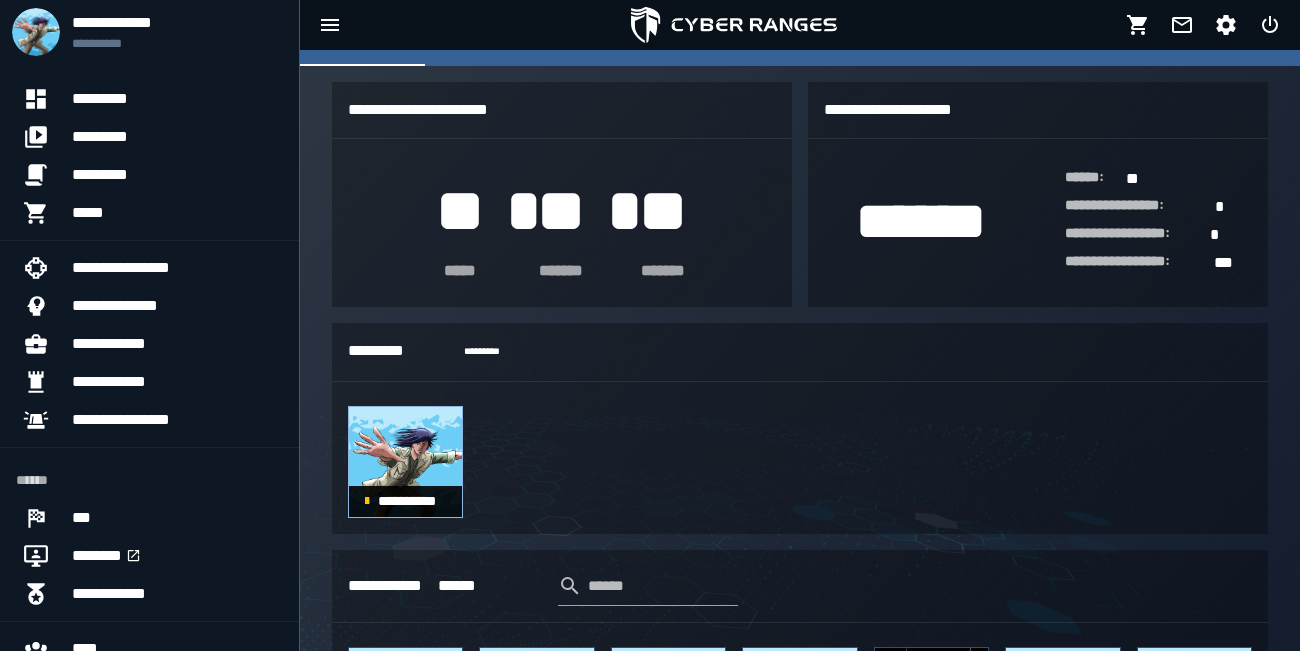 click 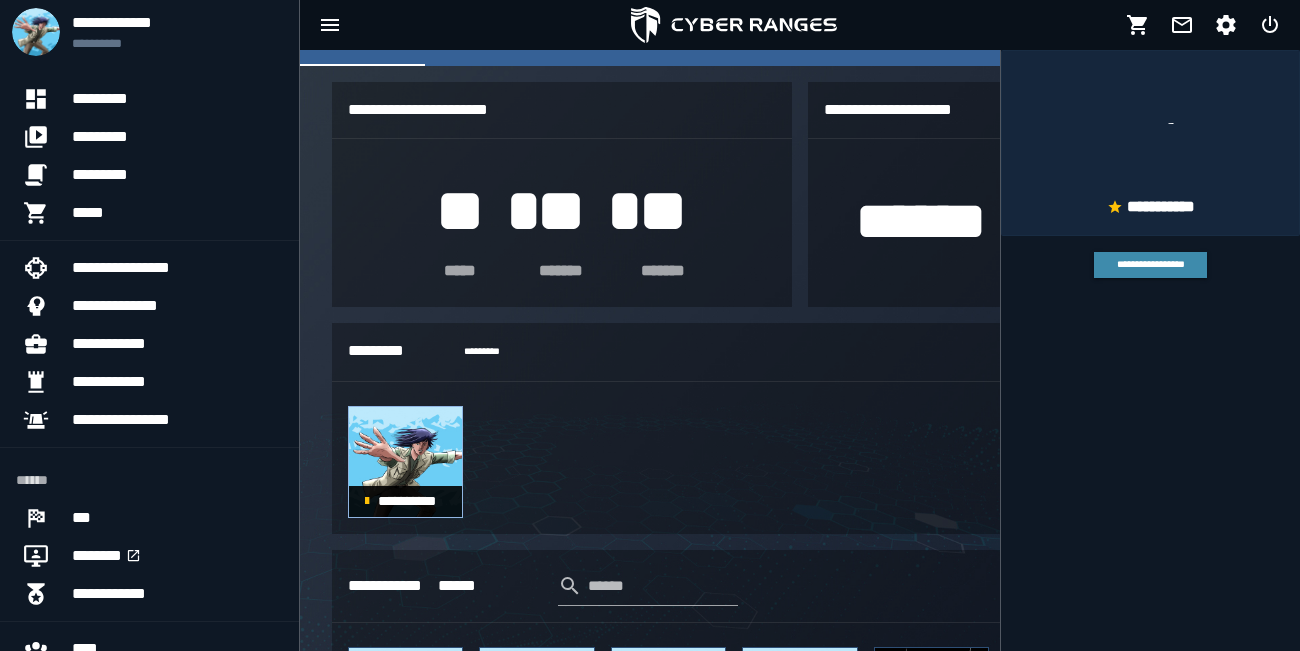 scroll, scrollTop: 1080, scrollLeft: 0, axis: vertical 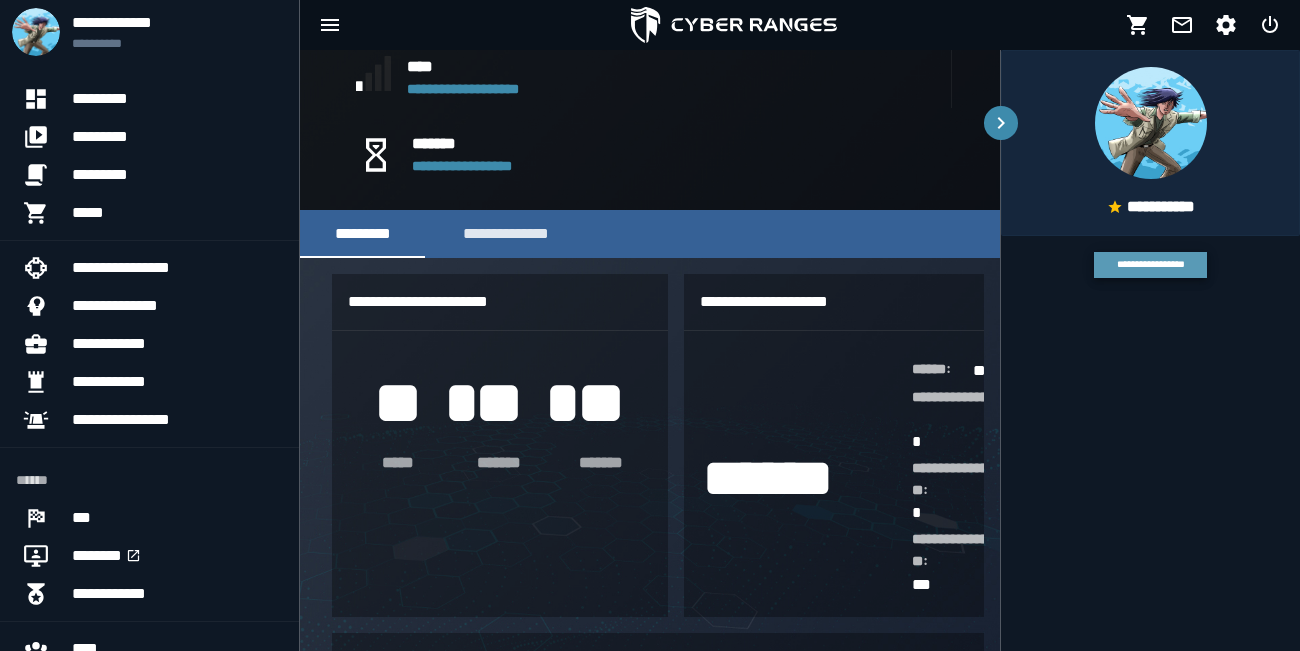 click on "**********" at bounding box center (1150, 264) 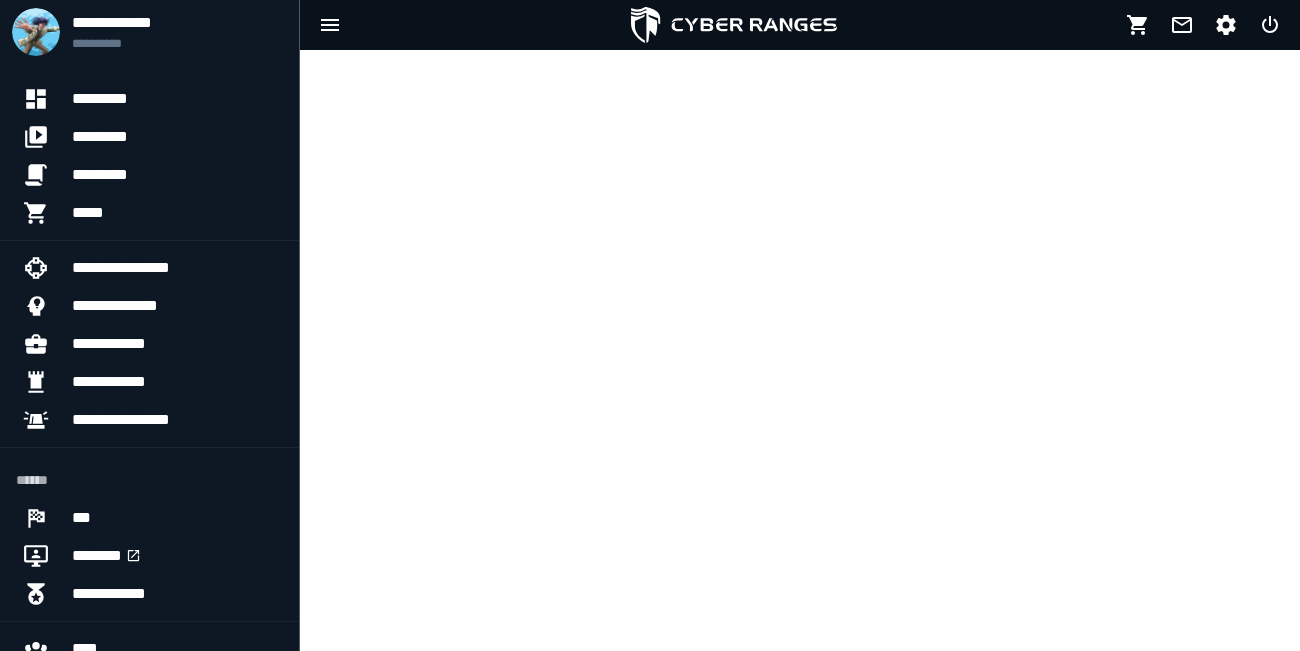 scroll, scrollTop: 0, scrollLeft: 0, axis: both 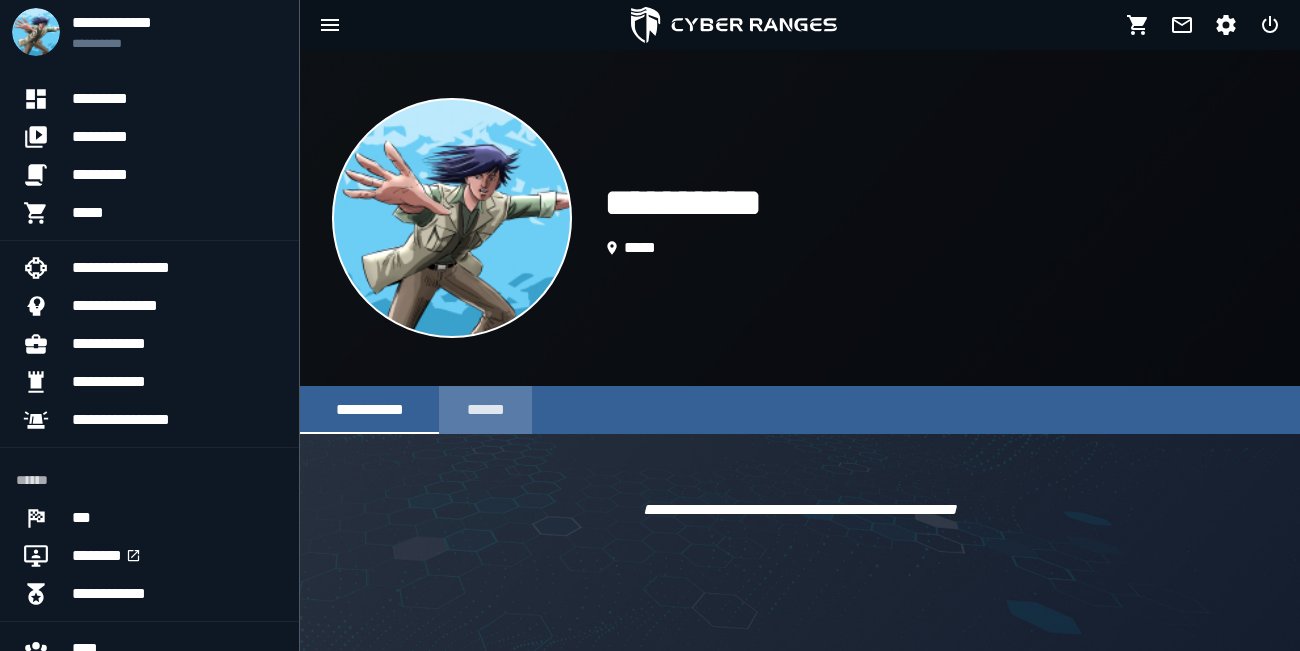 click on "******" at bounding box center [485, 410] 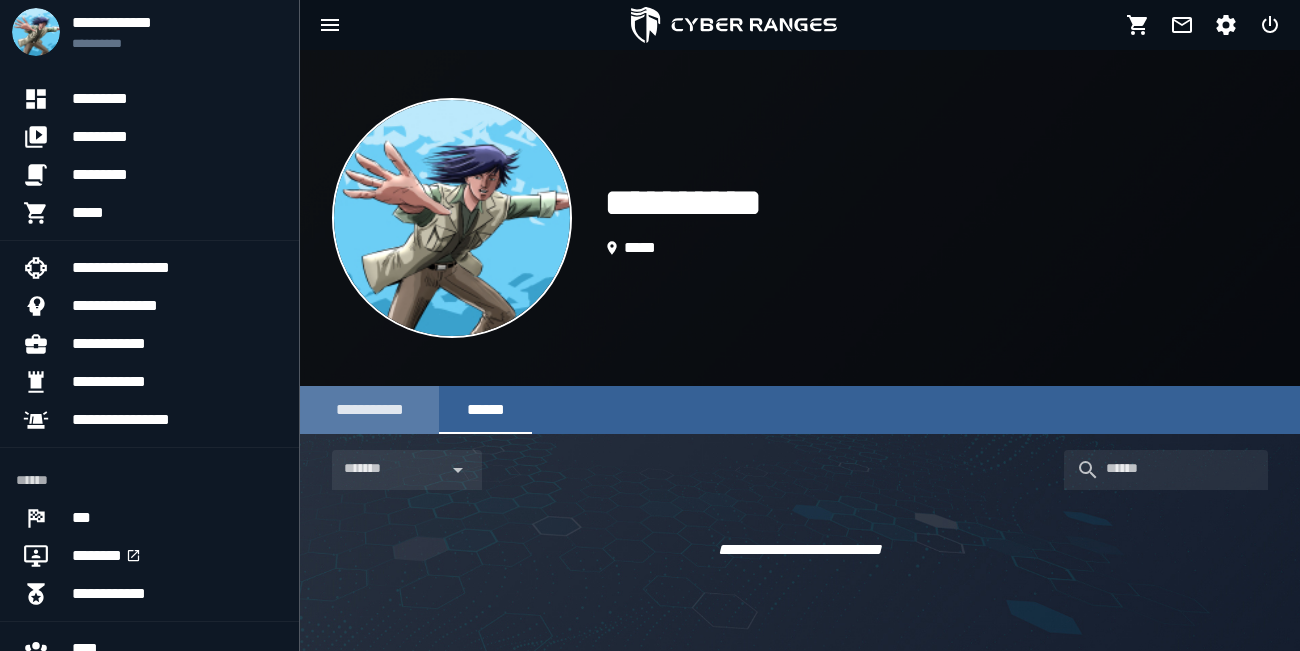 click on "**********" at bounding box center [369, 409] 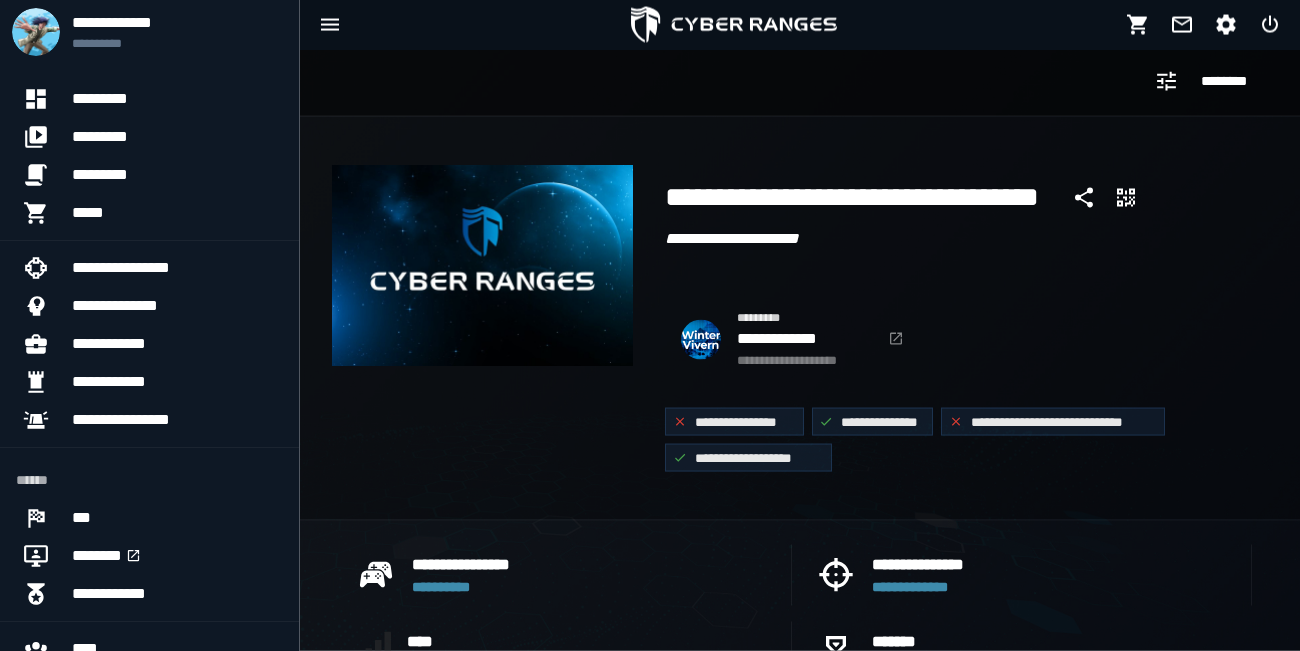 scroll, scrollTop: 0, scrollLeft: 0, axis: both 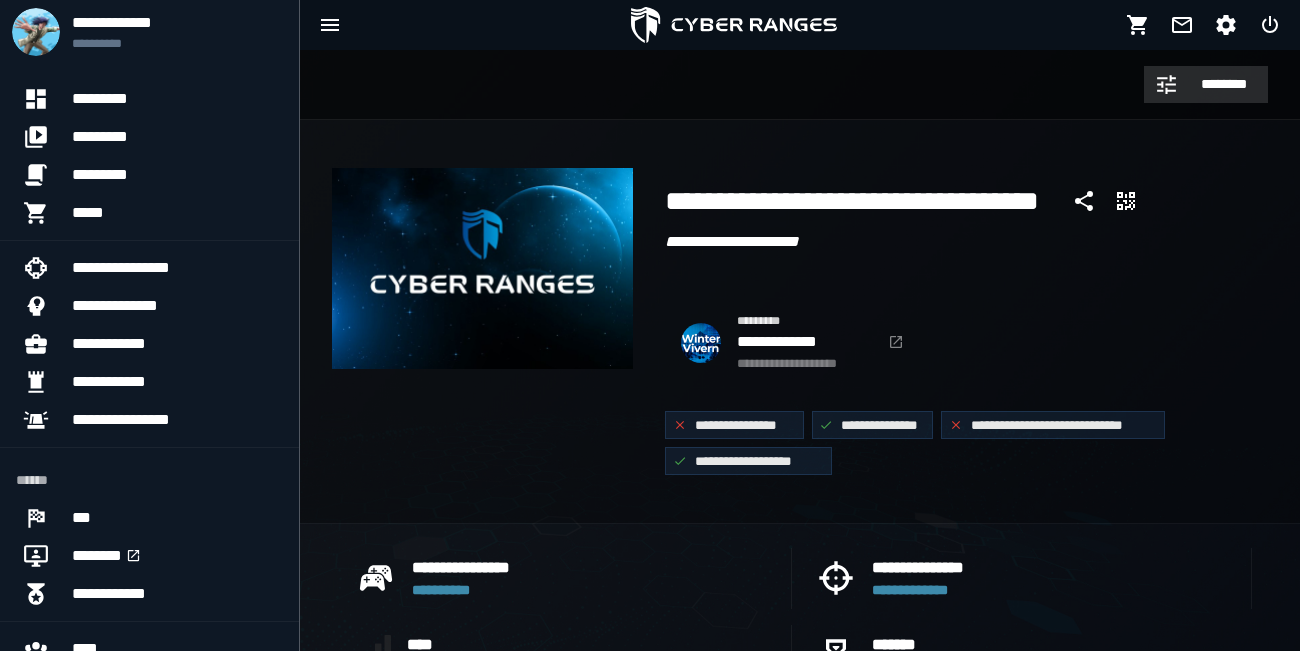 click on "********" at bounding box center [1224, 84] 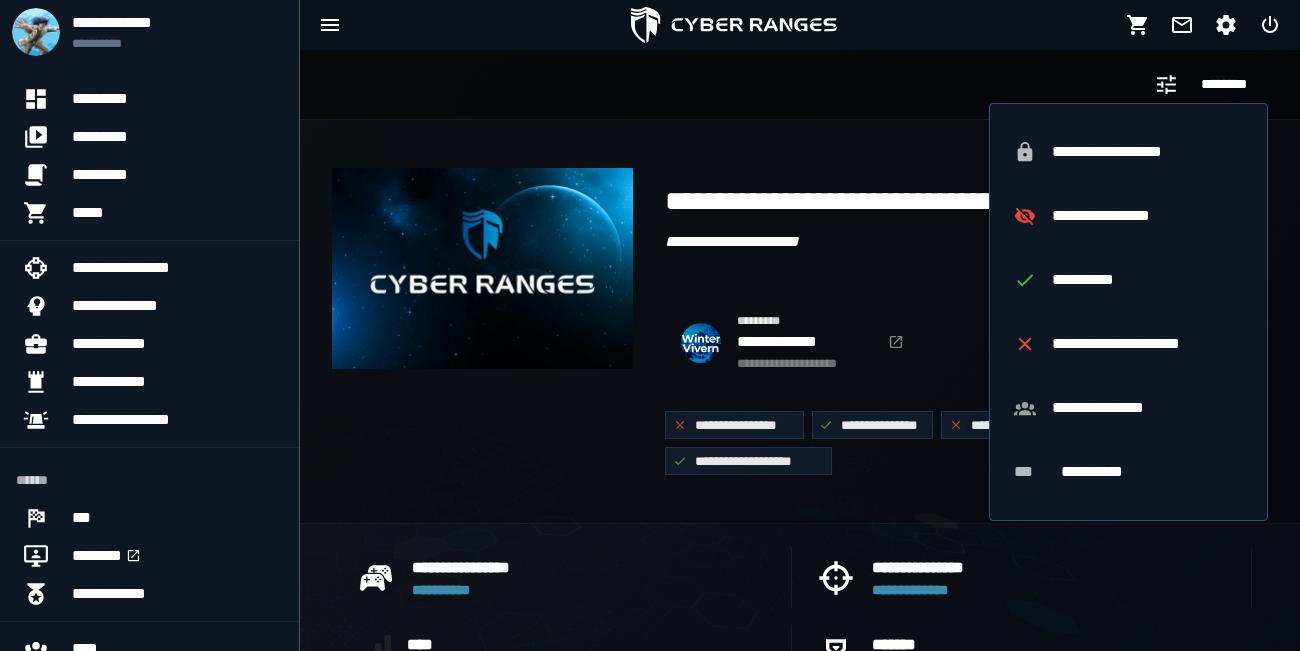 click on "********" 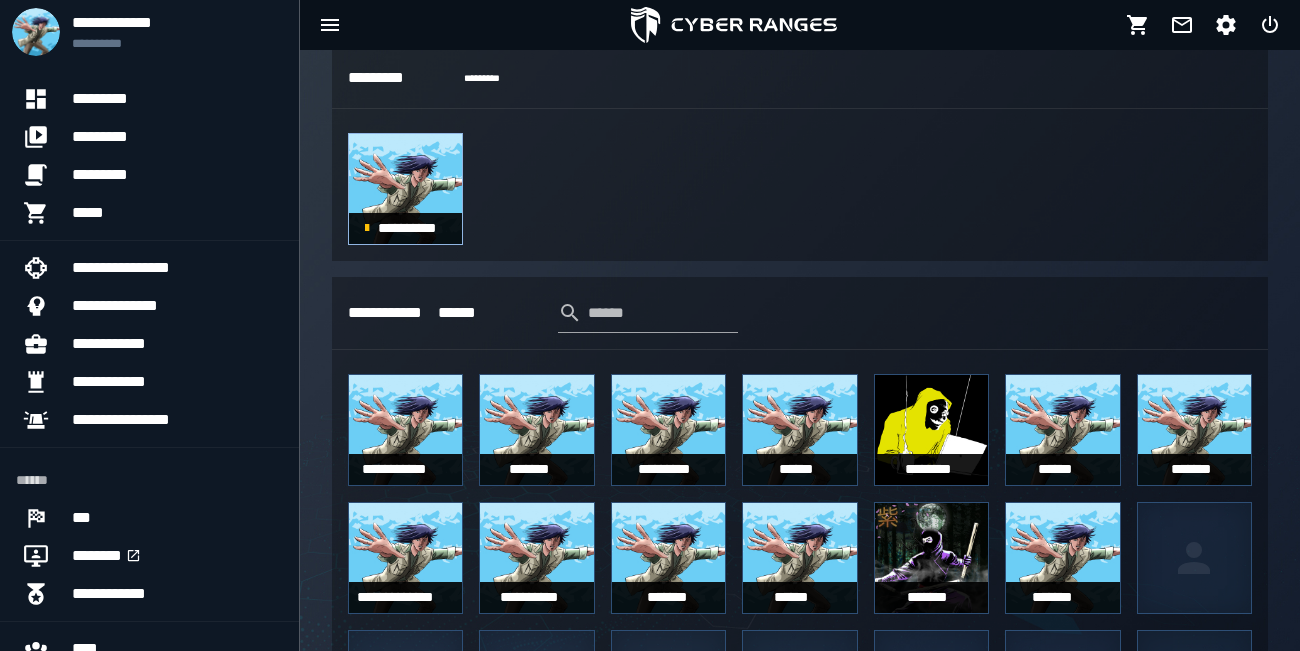 scroll, scrollTop: 552, scrollLeft: 0, axis: vertical 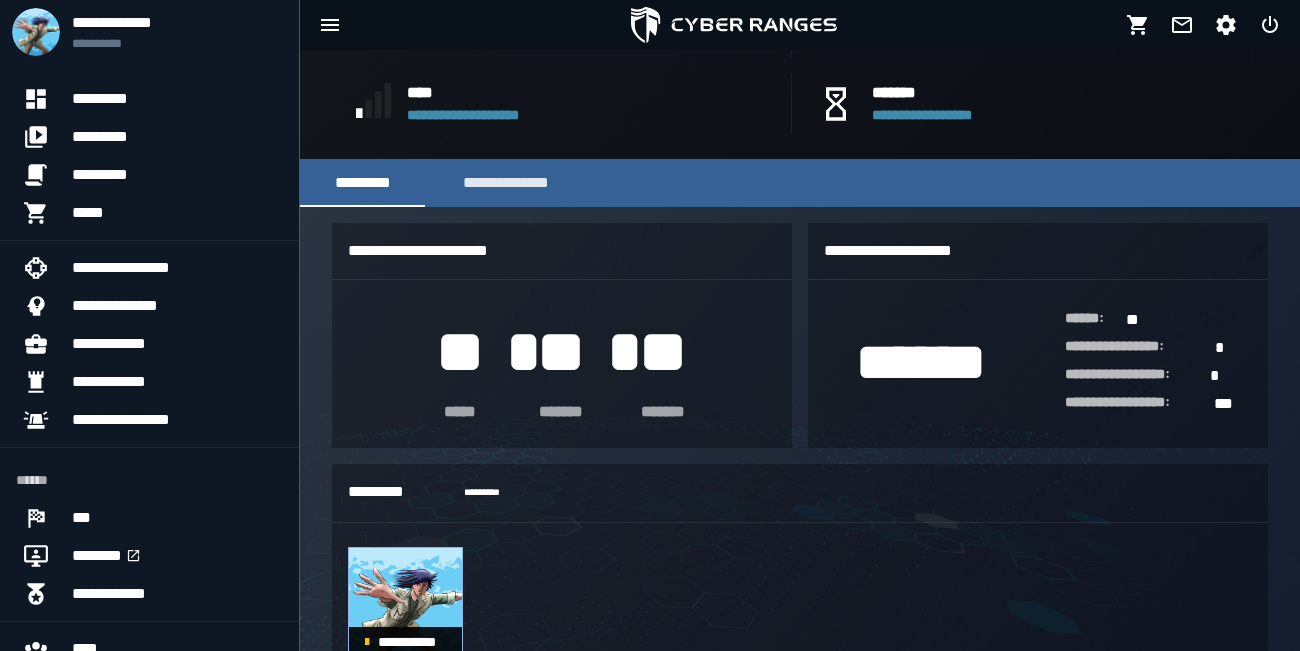 click on "**********" at bounding box center (943, 116) 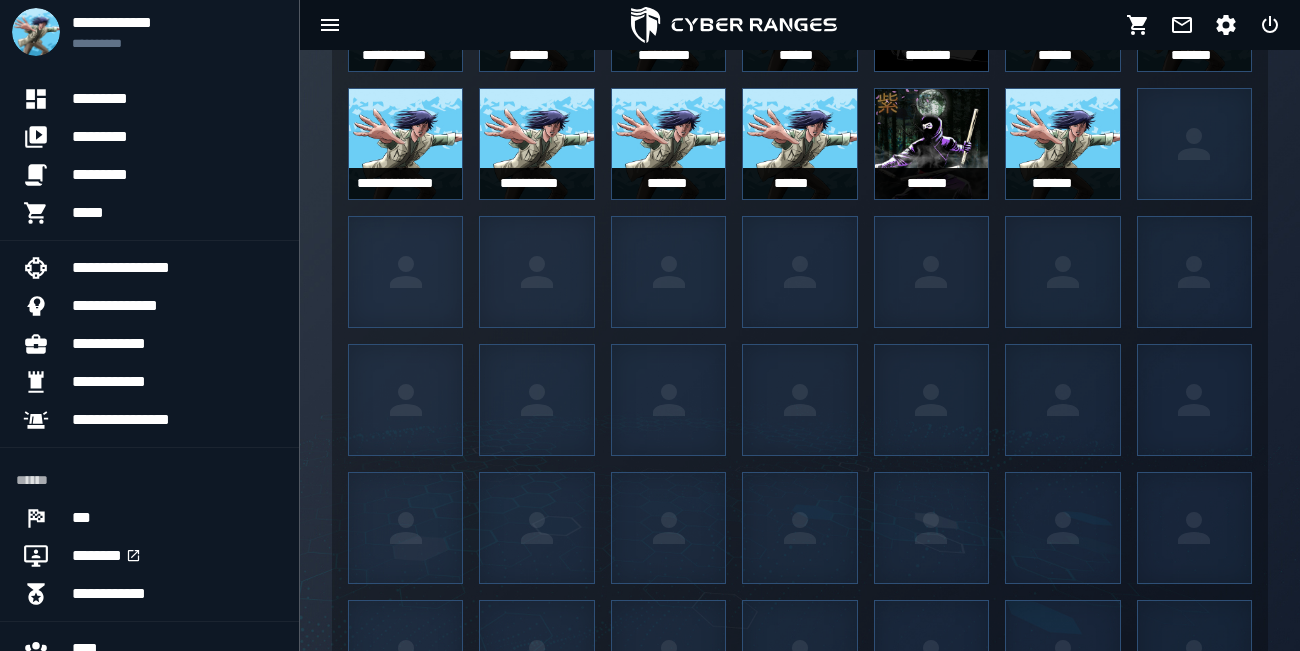 scroll, scrollTop: 1104, scrollLeft: 0, axis: vertical 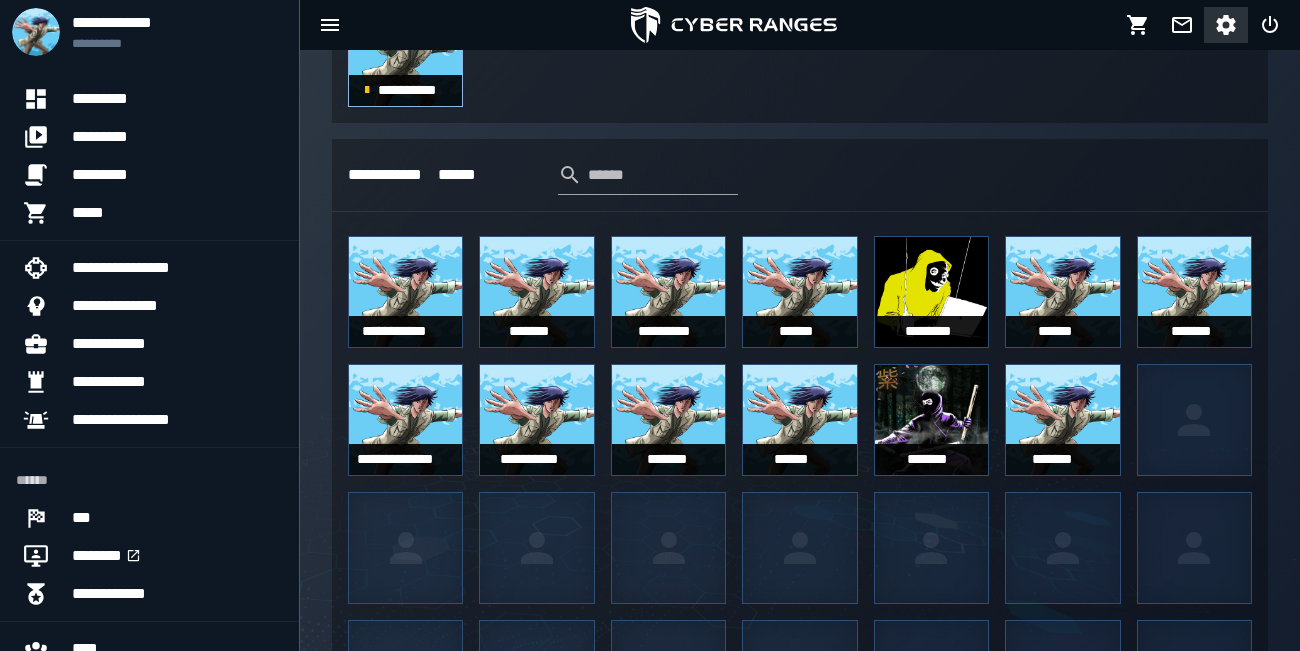 click at bounding box center [1226, 25] 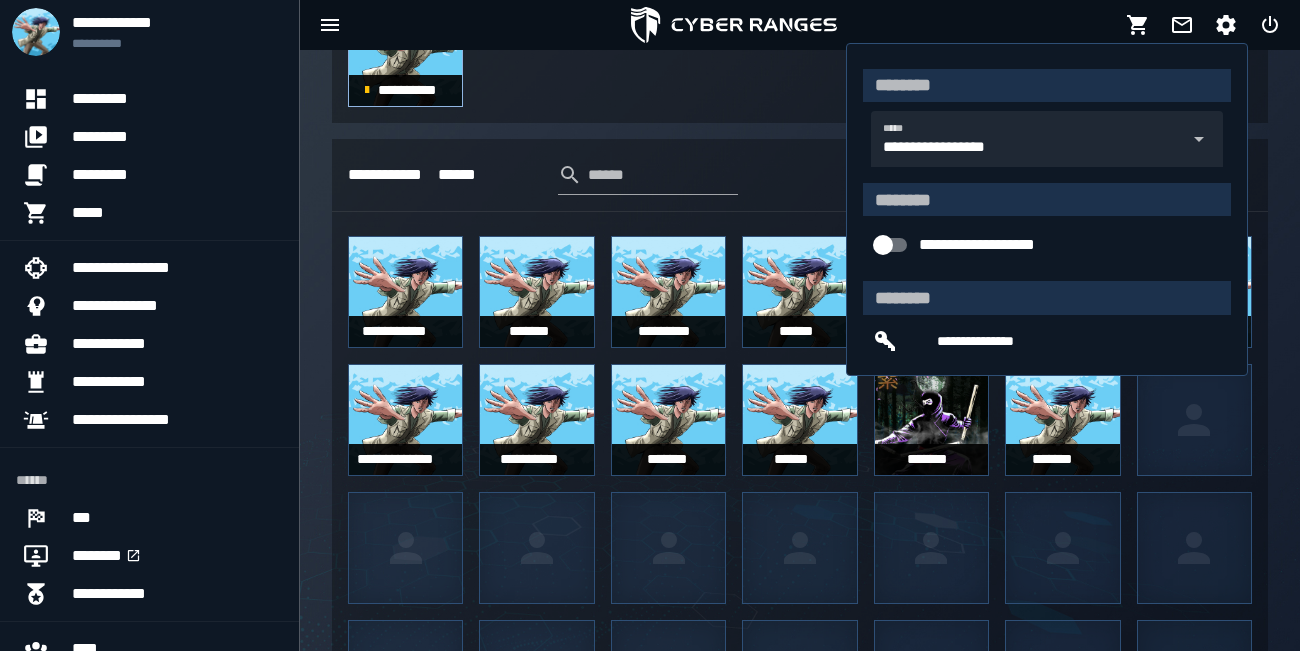 click on "**********" 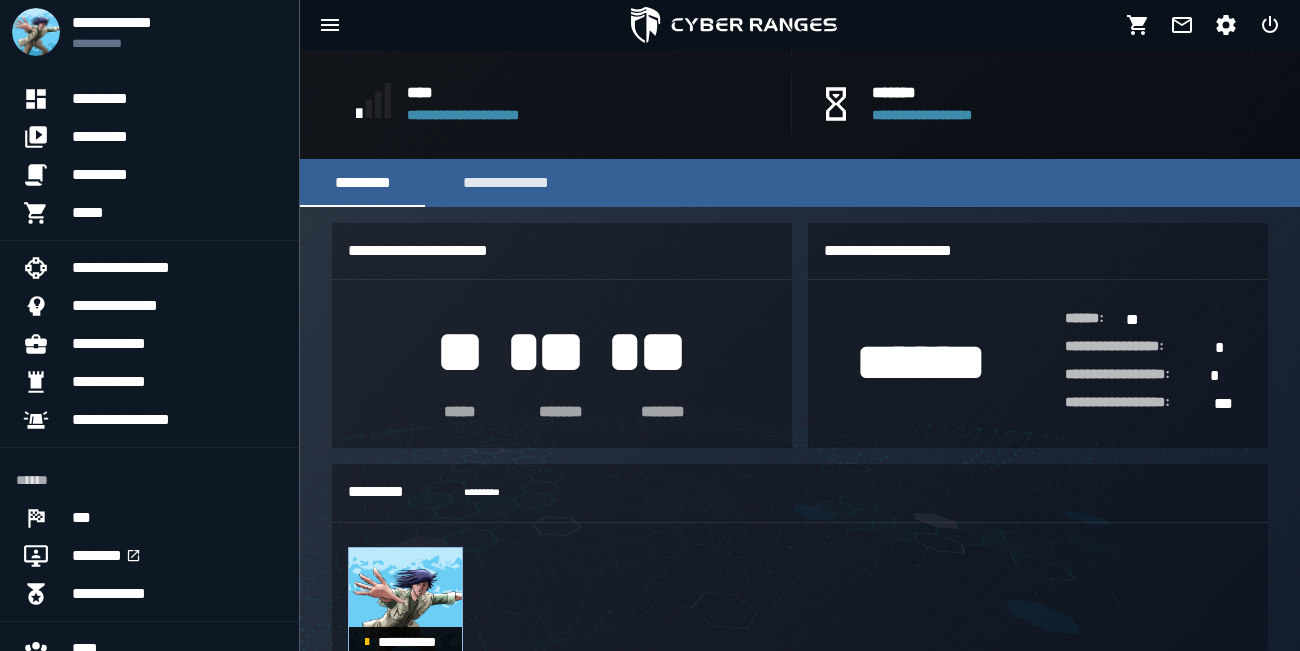 scroll, scrollTop: 690, scrollLeft: 0, axis: vertical 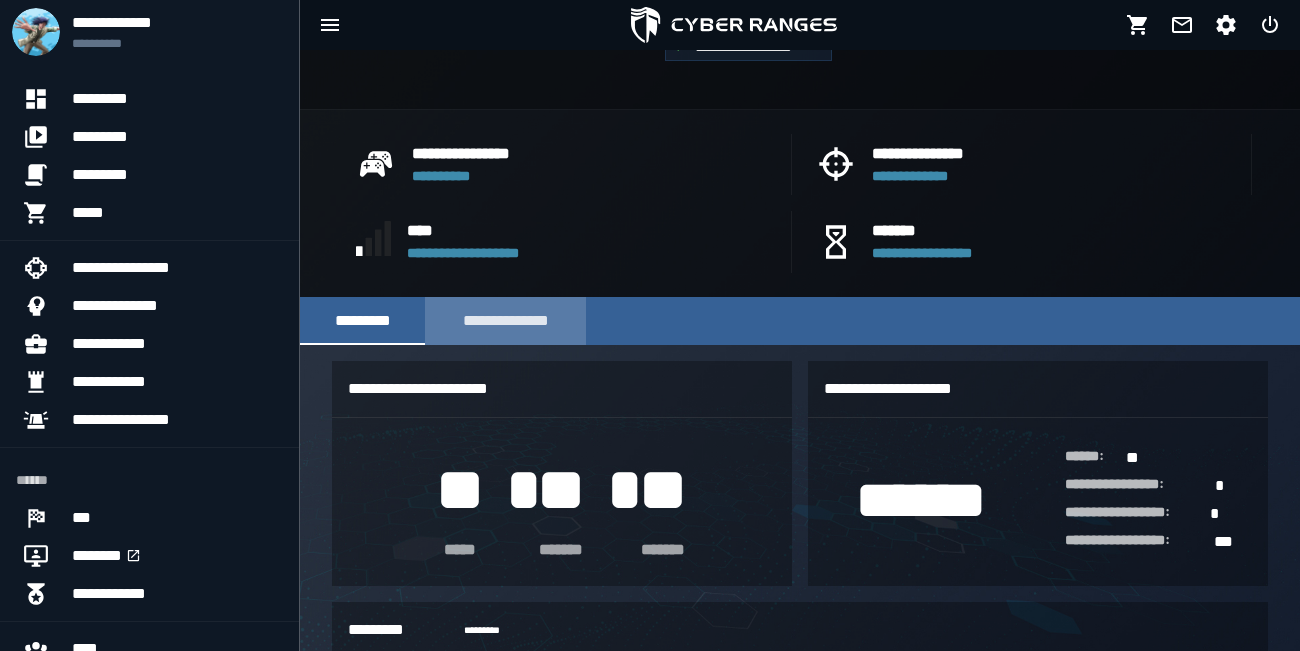 click on "**********" at bounding box center (505, 321) 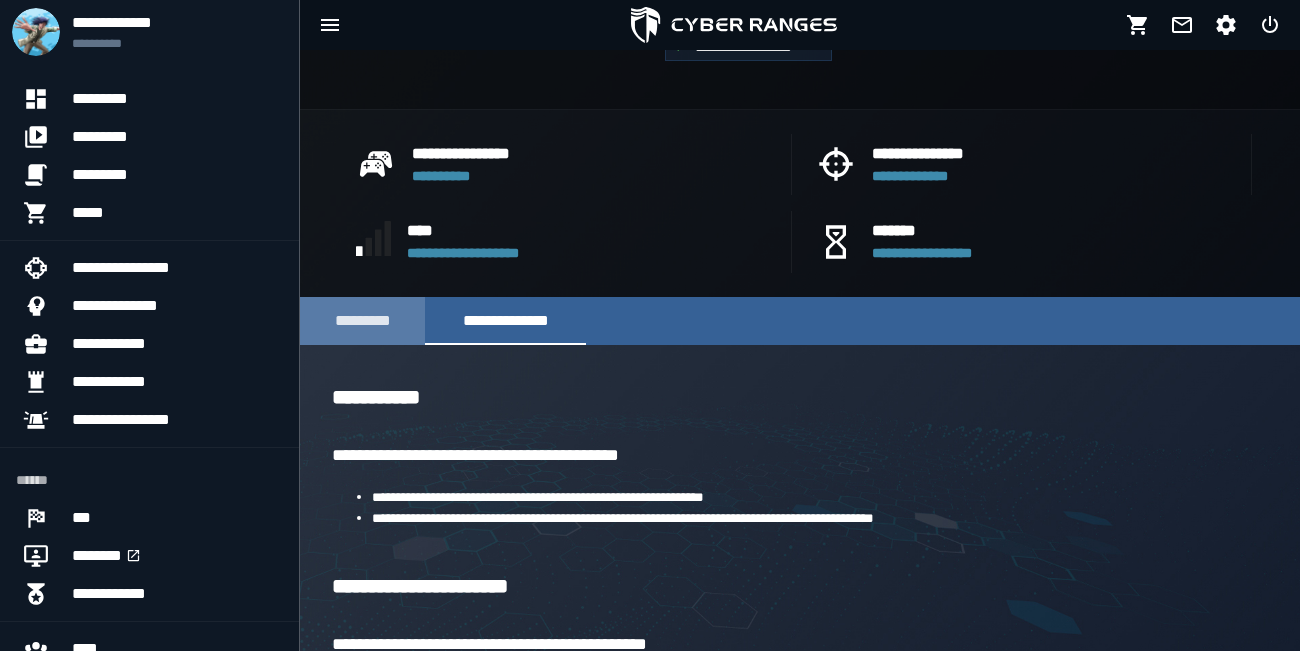 click on "*********" at bounding box center (362, 321) 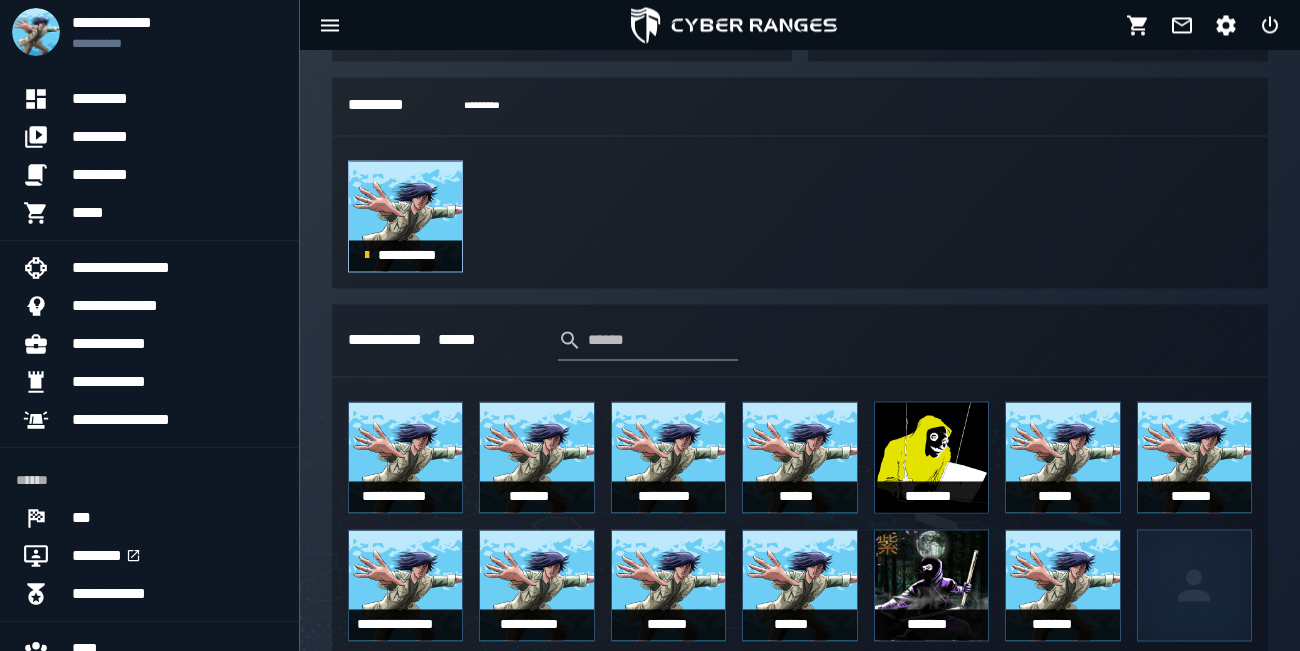 scroll, scrollTop: 966, scrollLeft: 0, axis: vertical 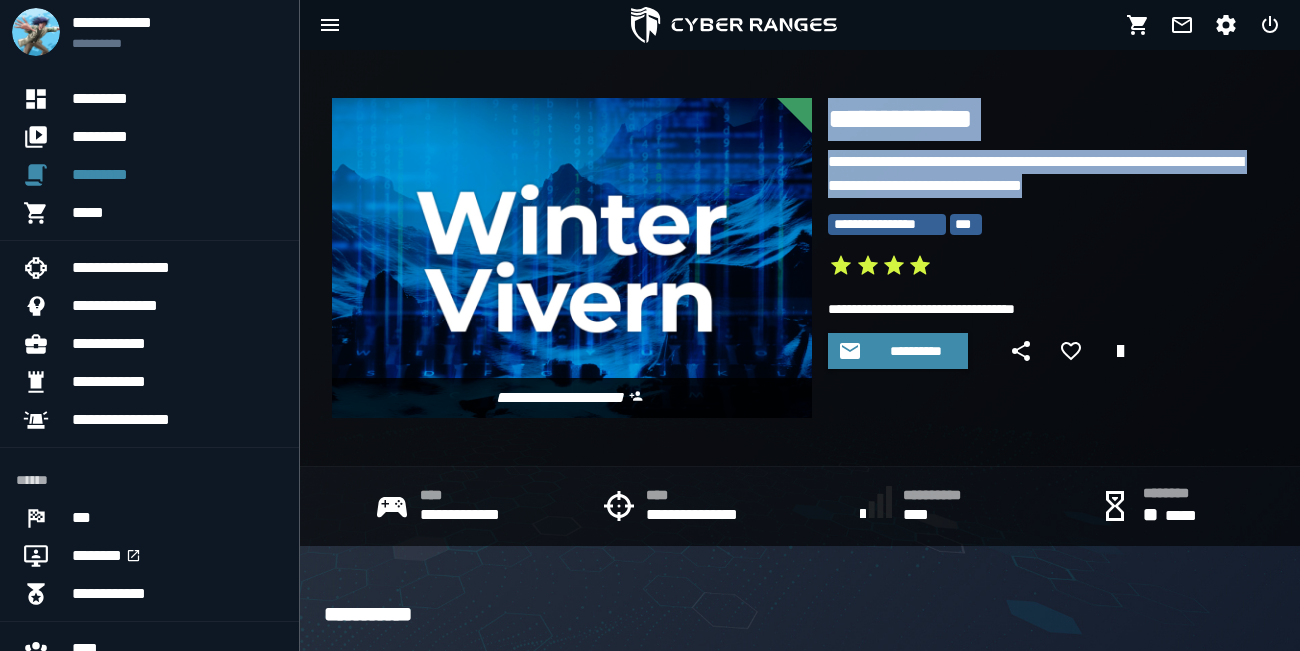 drag, startPoint x: 1172, startPoint y: 186, endPoint x: 833, endPoint y: 122, distance: 344.9884 